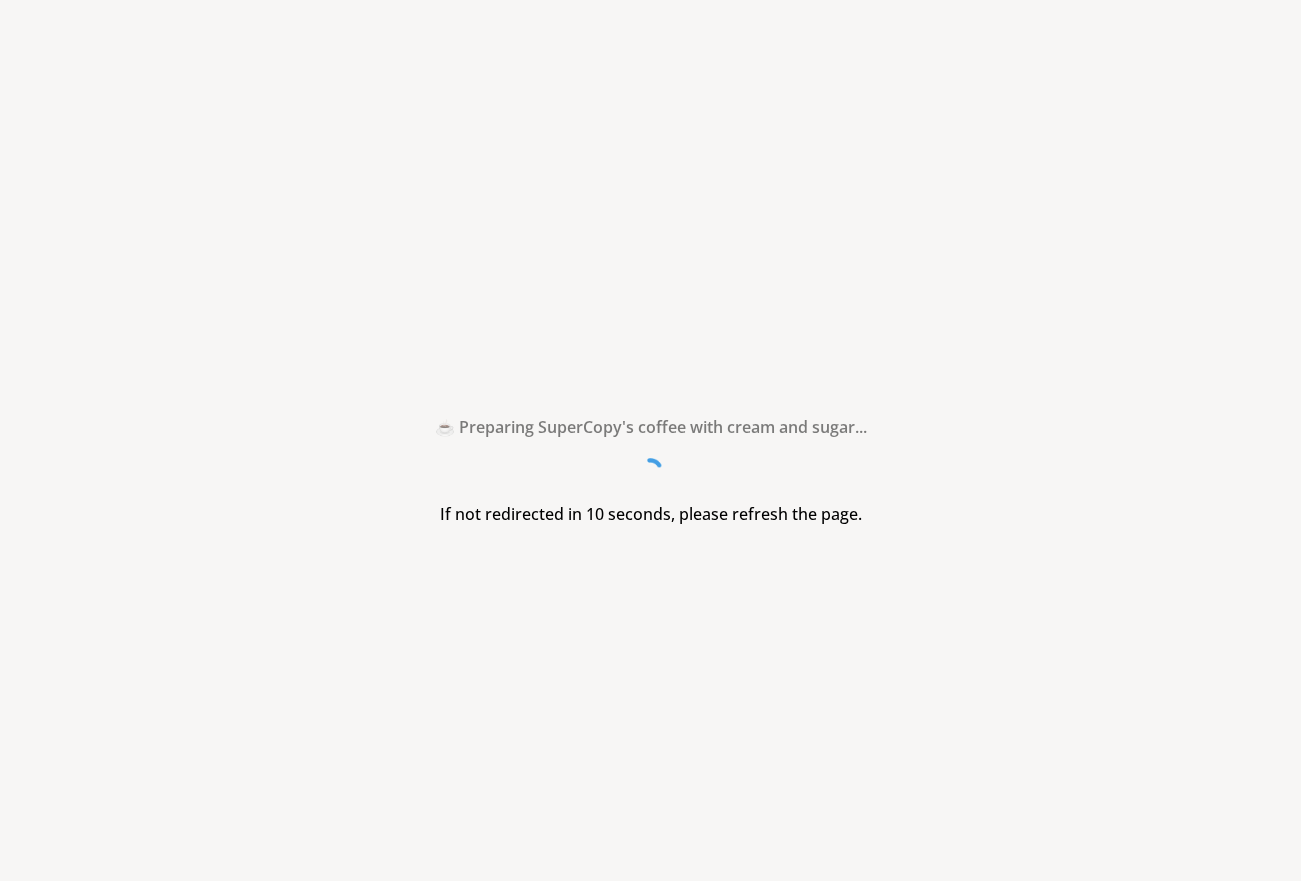 scroll, scrollTop: 0, scrollLeft: 0, axis: both 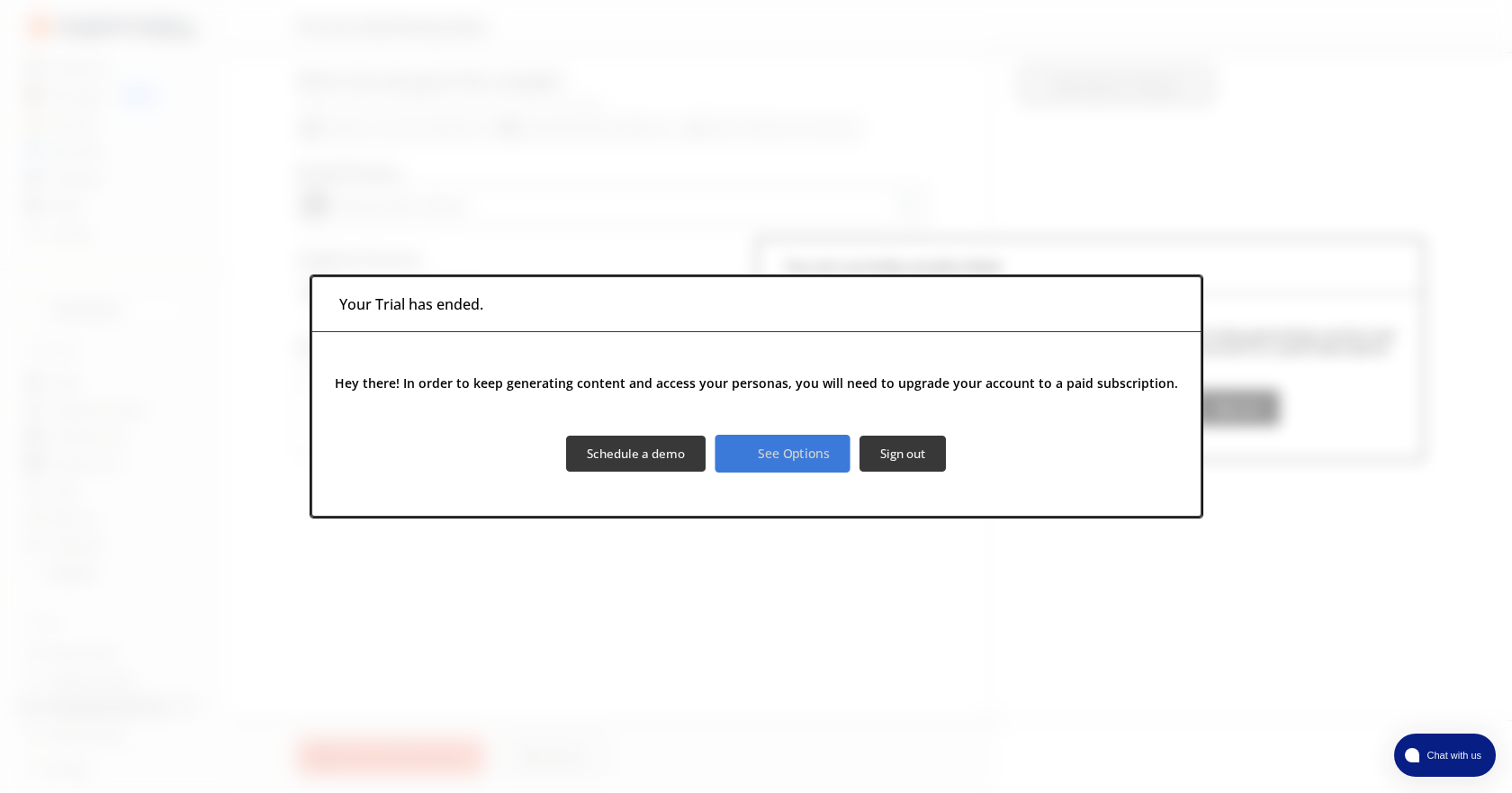click on "See Options" at bounding box center (783, 454) 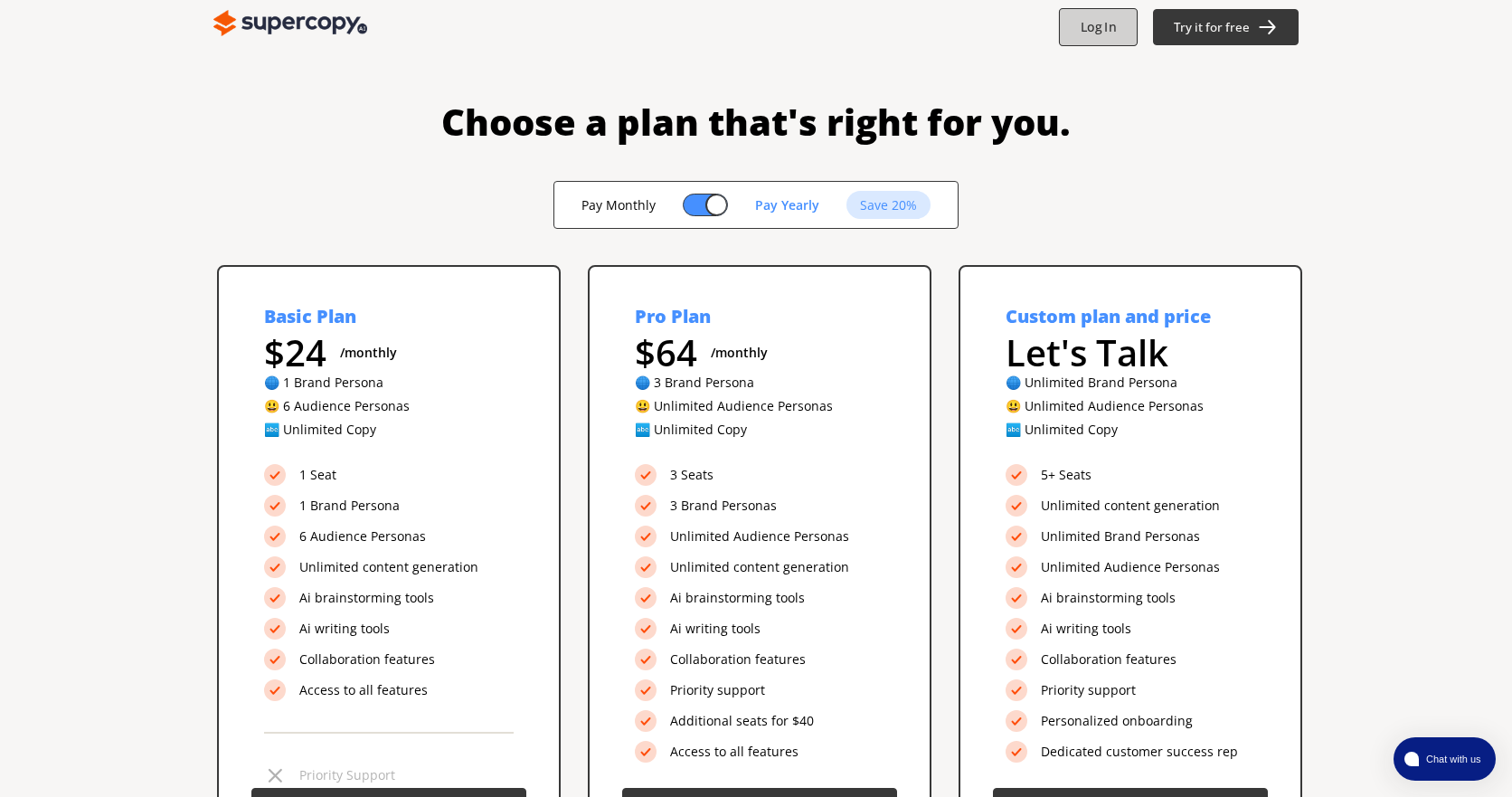 click on "Log In" at bounding box center [1098, 27] 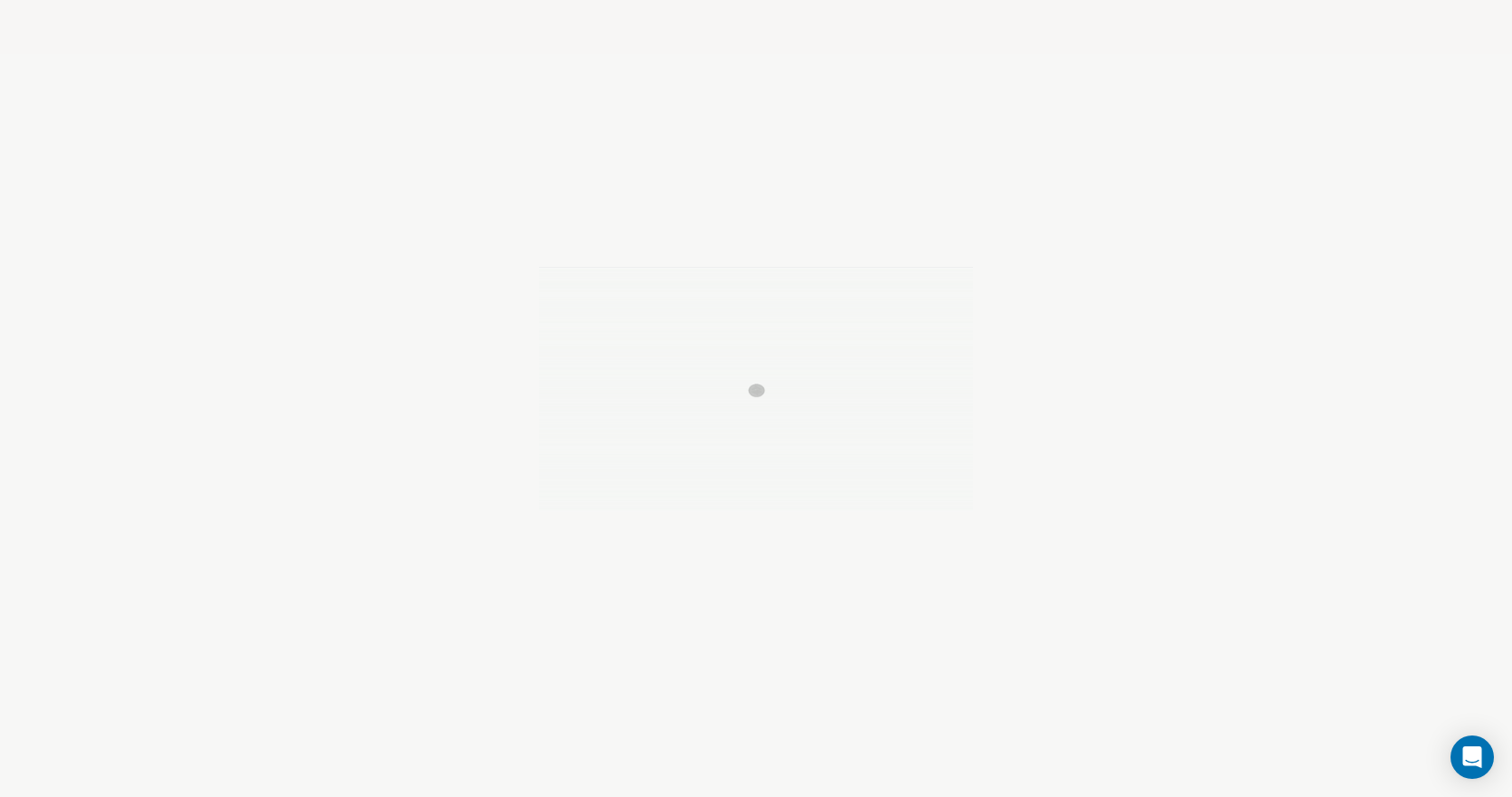 scroll, scrollTop: 0, scrollLeft: 0, axis: both 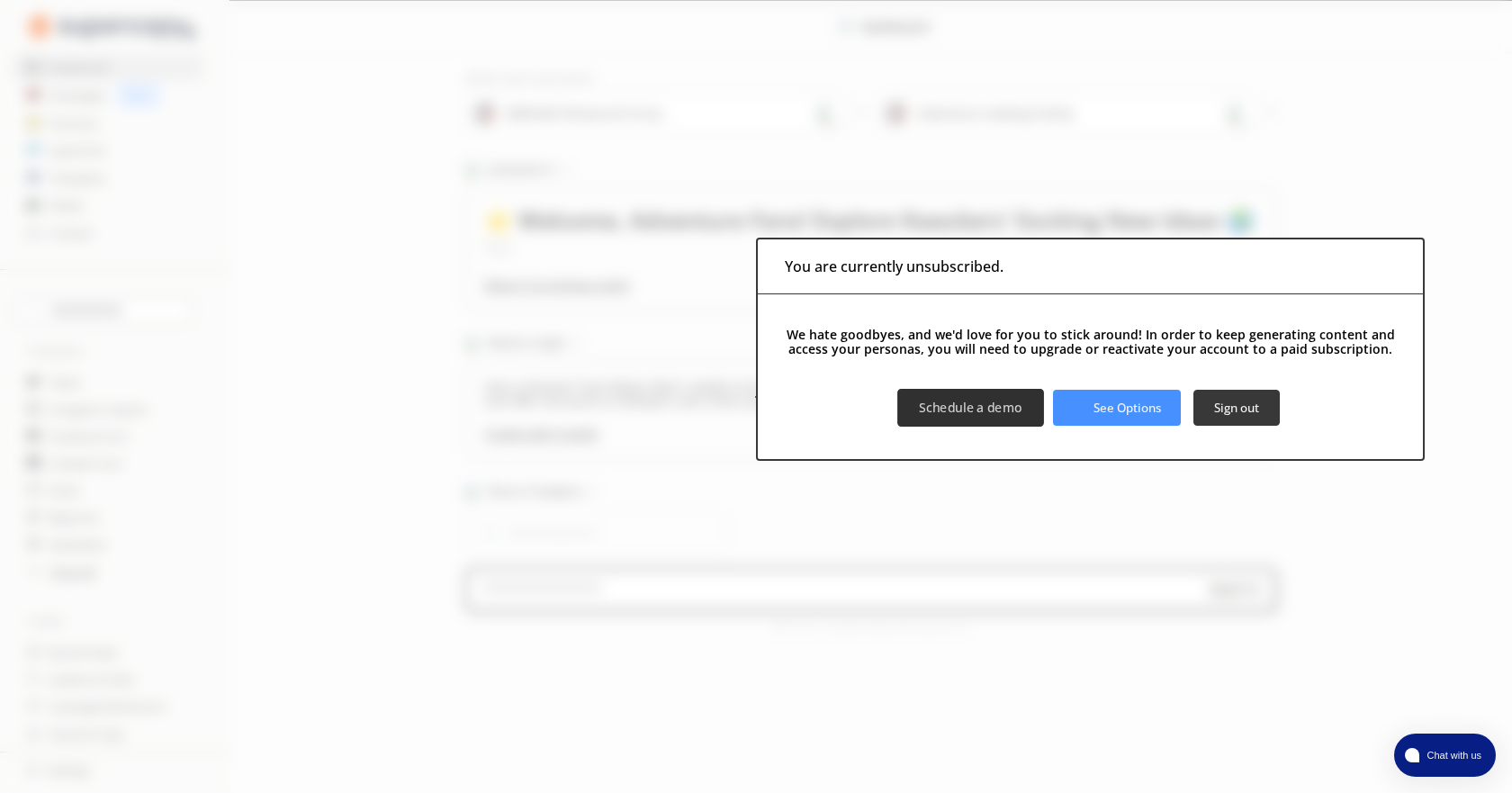 click on "Schedule a demo" at bounding box center (970, 408) 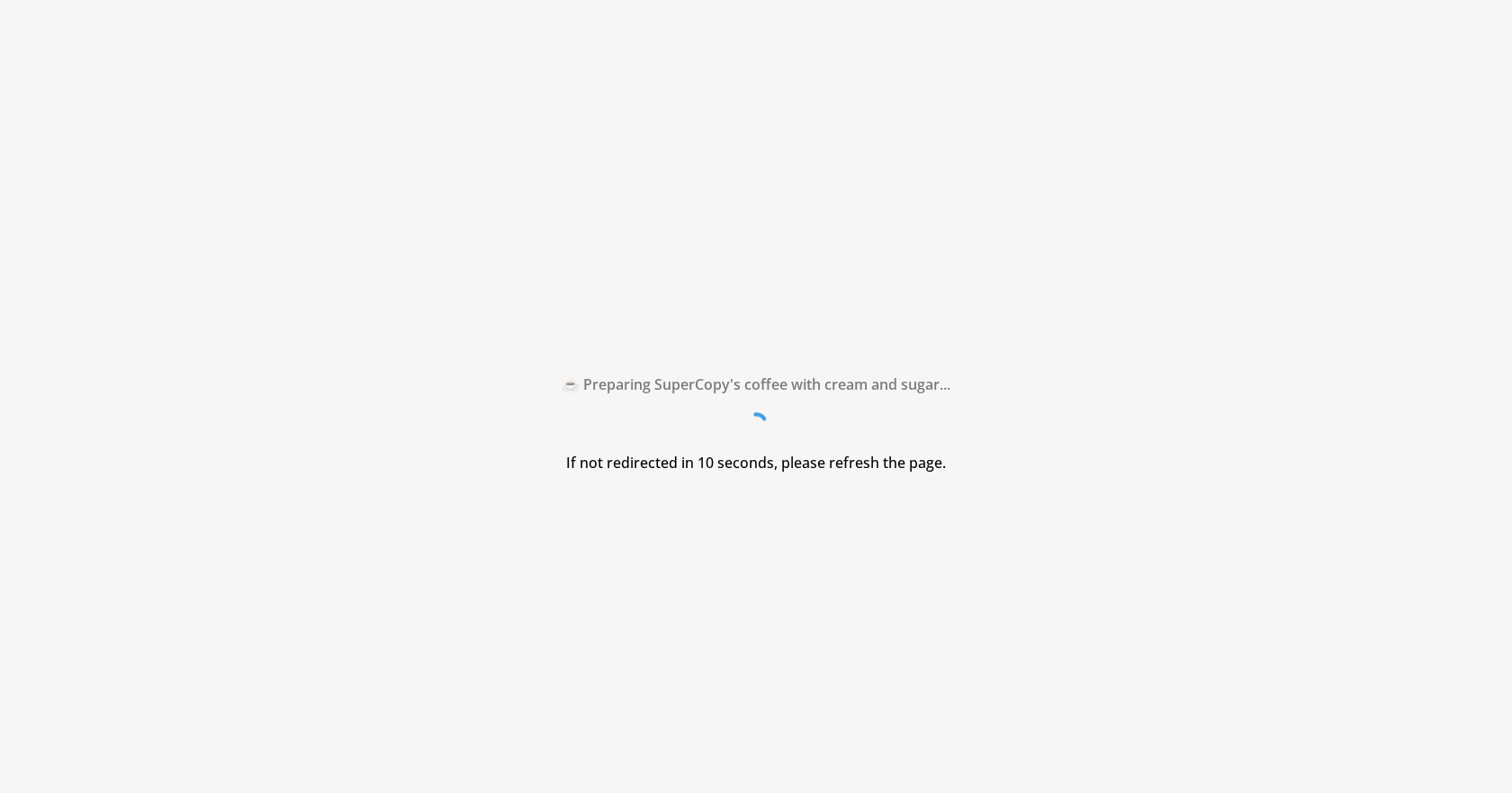 scroll, scrollTop: 0, scrollLeft: 0, axis: both 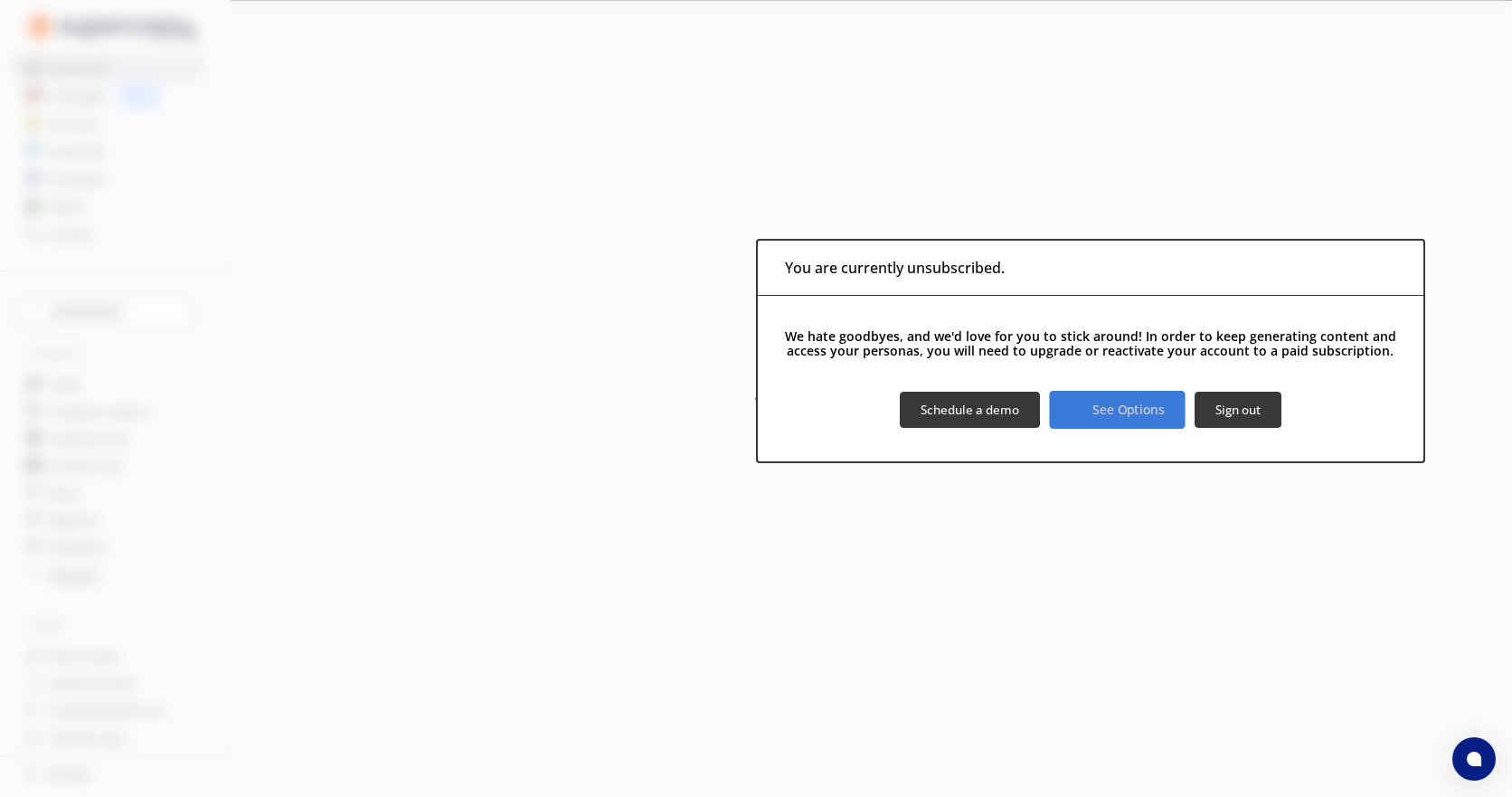 click on "See Options" at bounding box center [1128, 409] 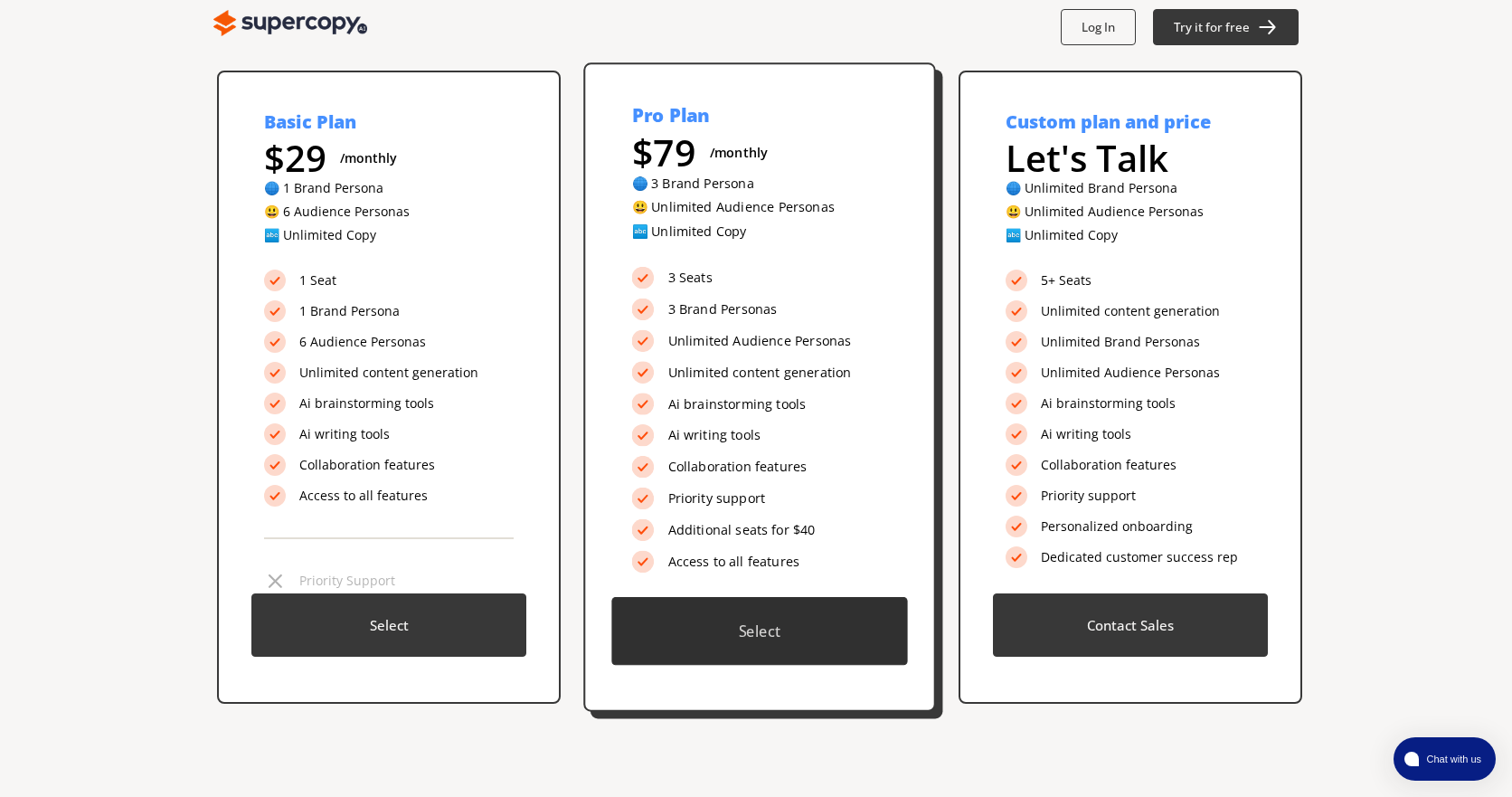 scroll, scrollTop: 185, scrollLeft: 0, axis: vertical 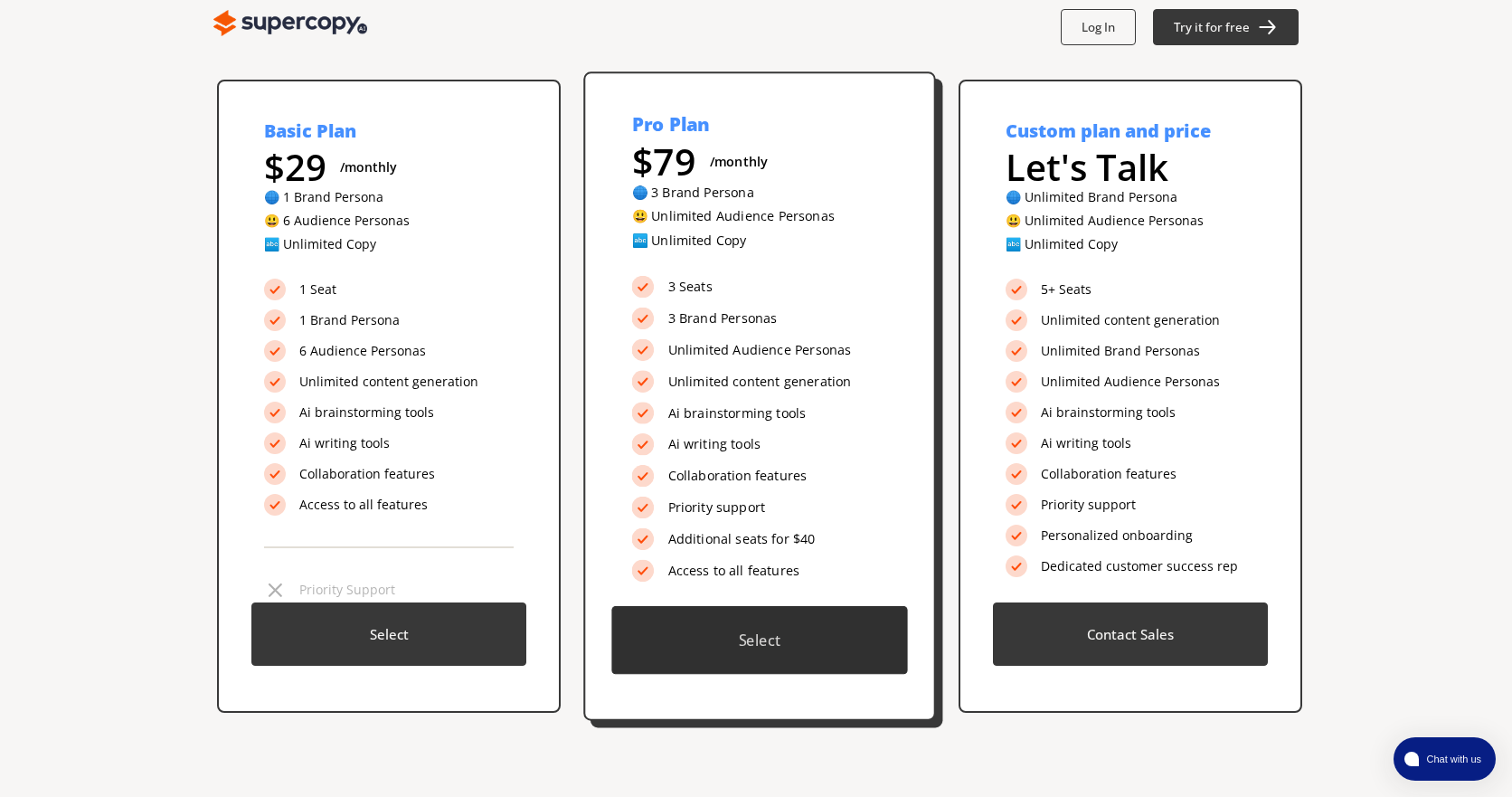 click on "Select" at bounding box center (389, 634) 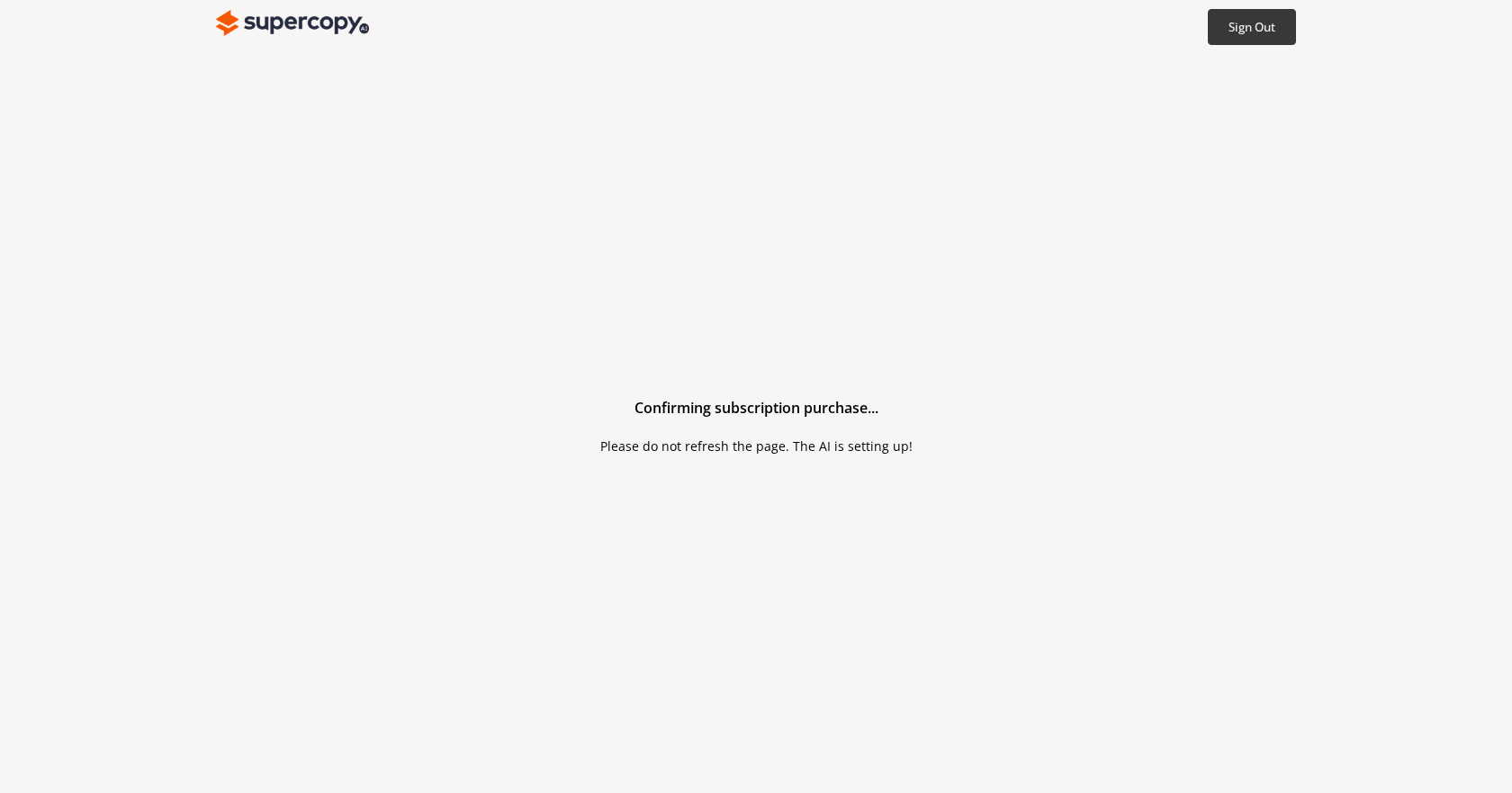 scroll, scrollTop: 0, scrollLeft: 0, axis: both 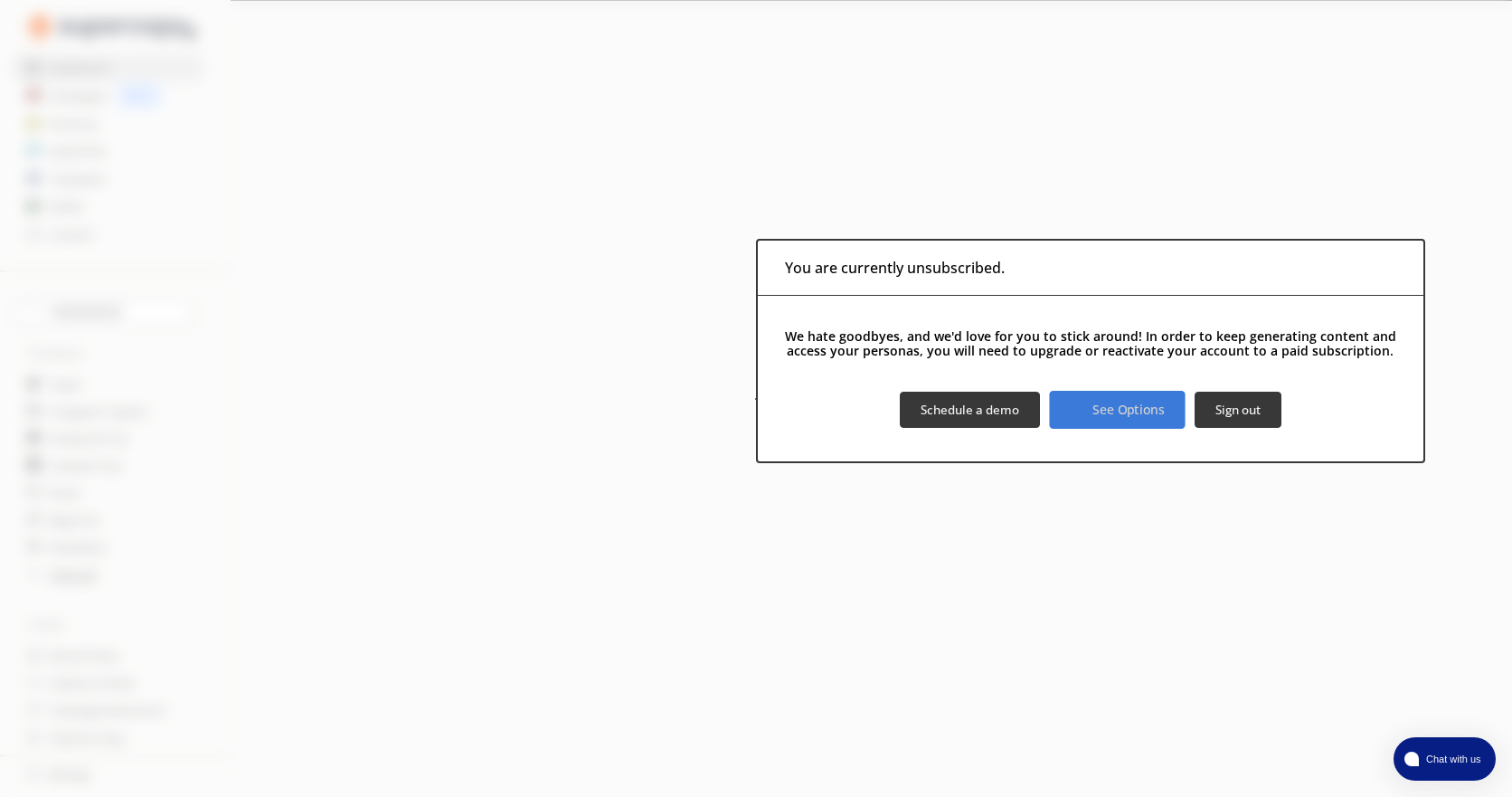 click on "See Options" at bounding box center [1128, 409] 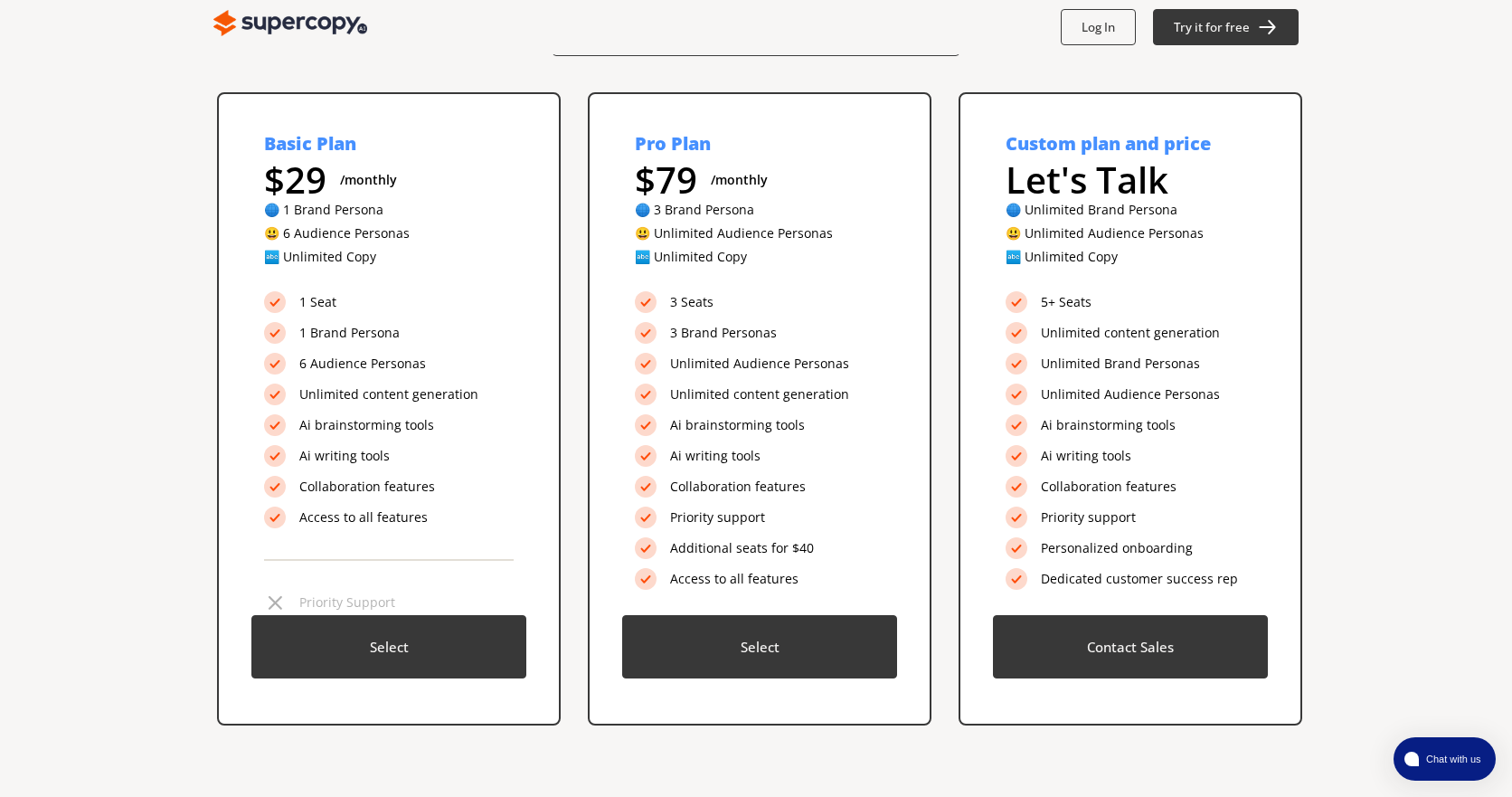 scroll, scrollTop: 179, scrollLeft: 0, axis: vertical 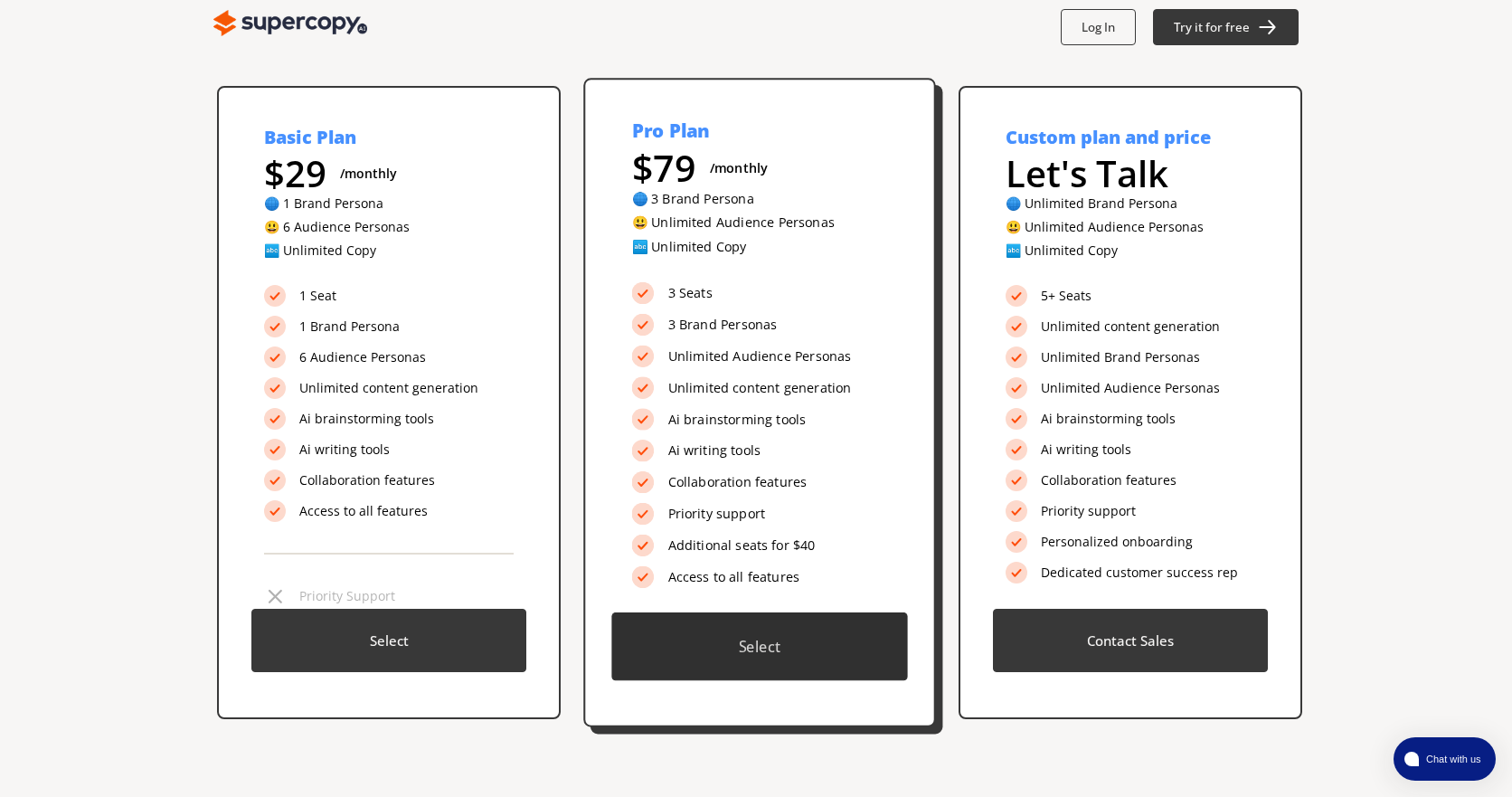 click on "Select" at bounding box center (389, 640) 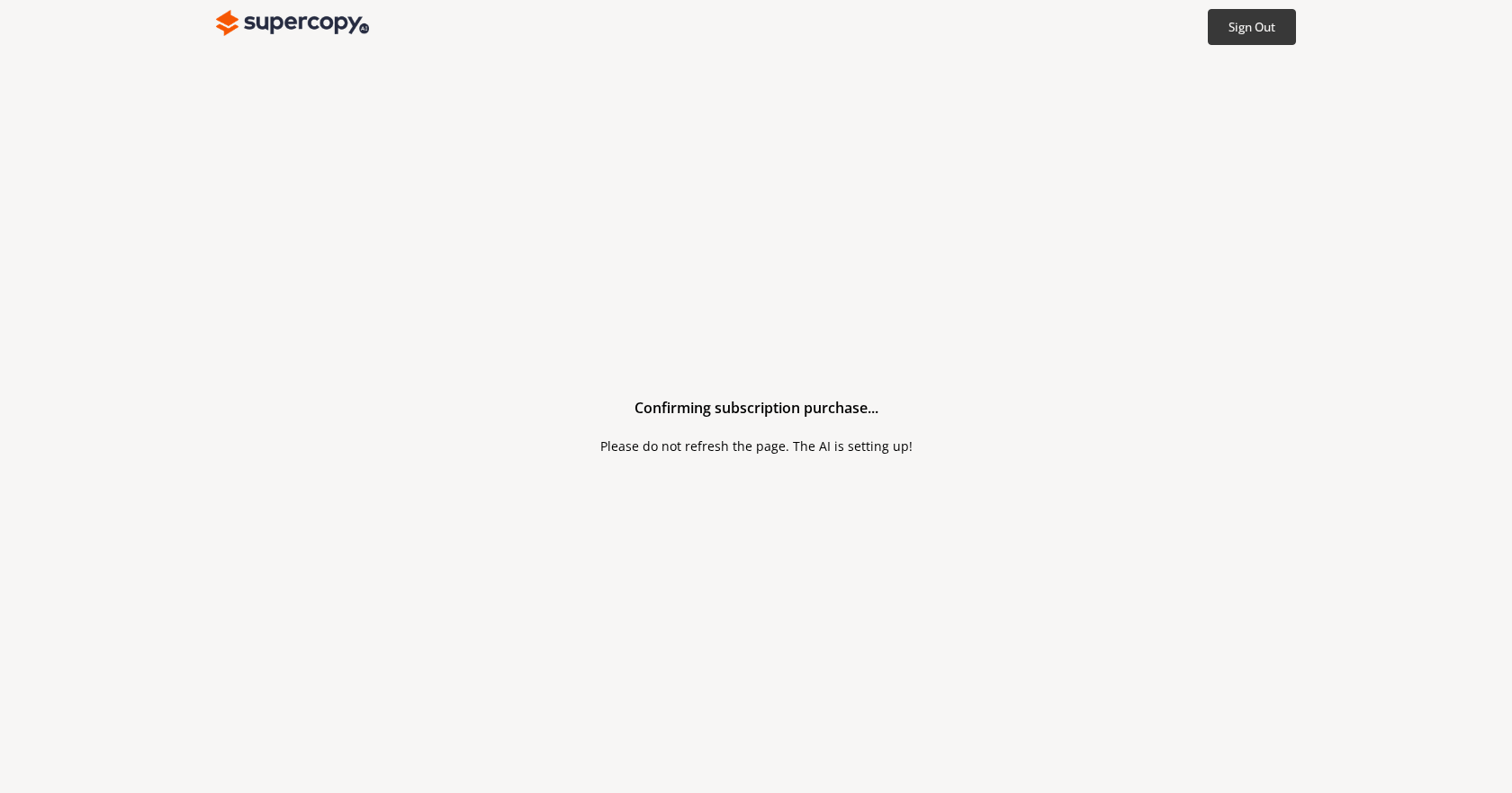 scroll, scrollTop: 0, scrollLeft: 0, axis: both 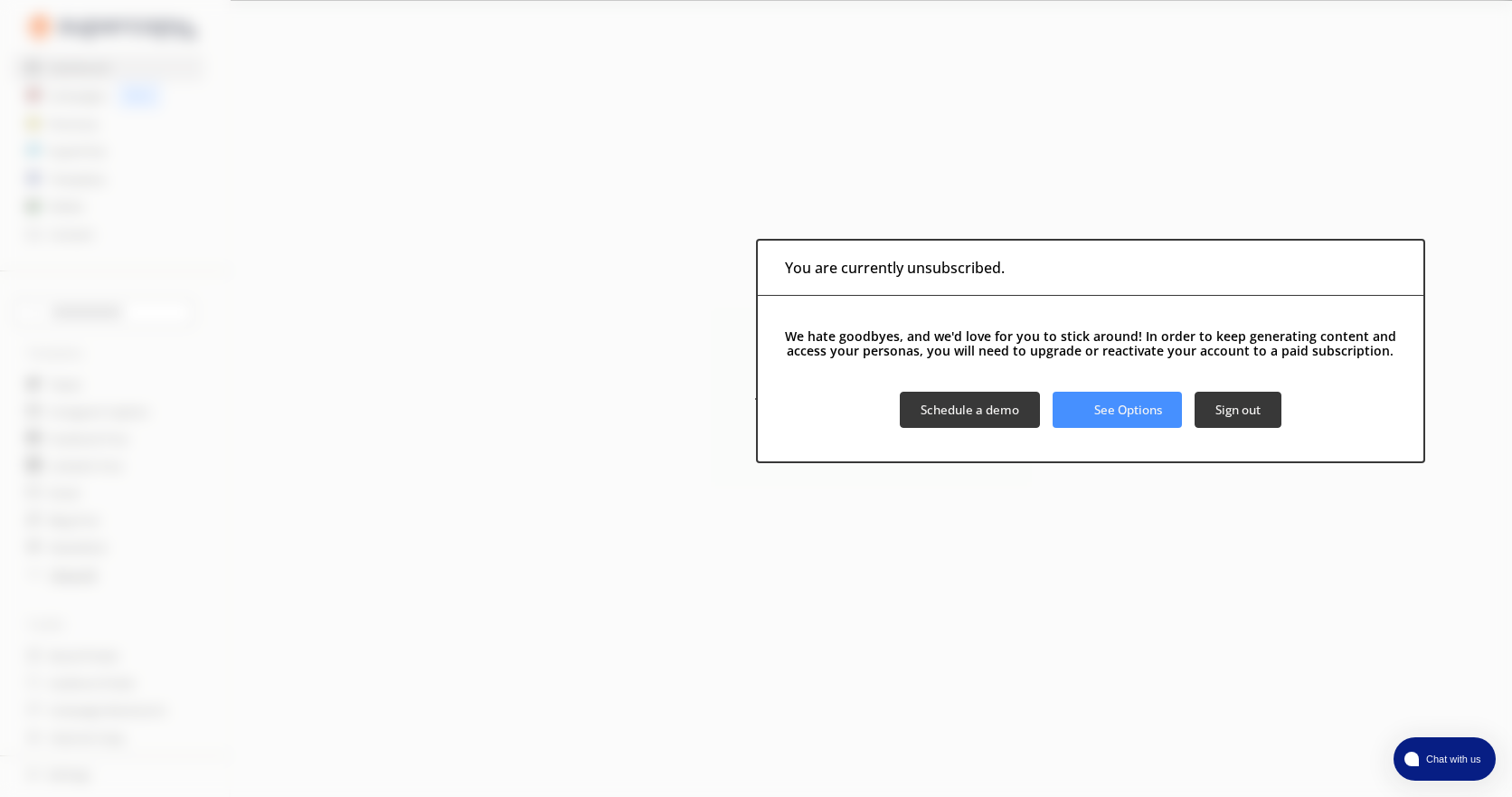 click on "You are currently unsubscribed. We hate goodbyes, and we'd love for you to stick around! In order to keep generating content and access your personas, you will need to upgrade or reactivate your account to a paid subscription. Schedule a demo         See Options         Sign out" at bounding box center (756, 398) 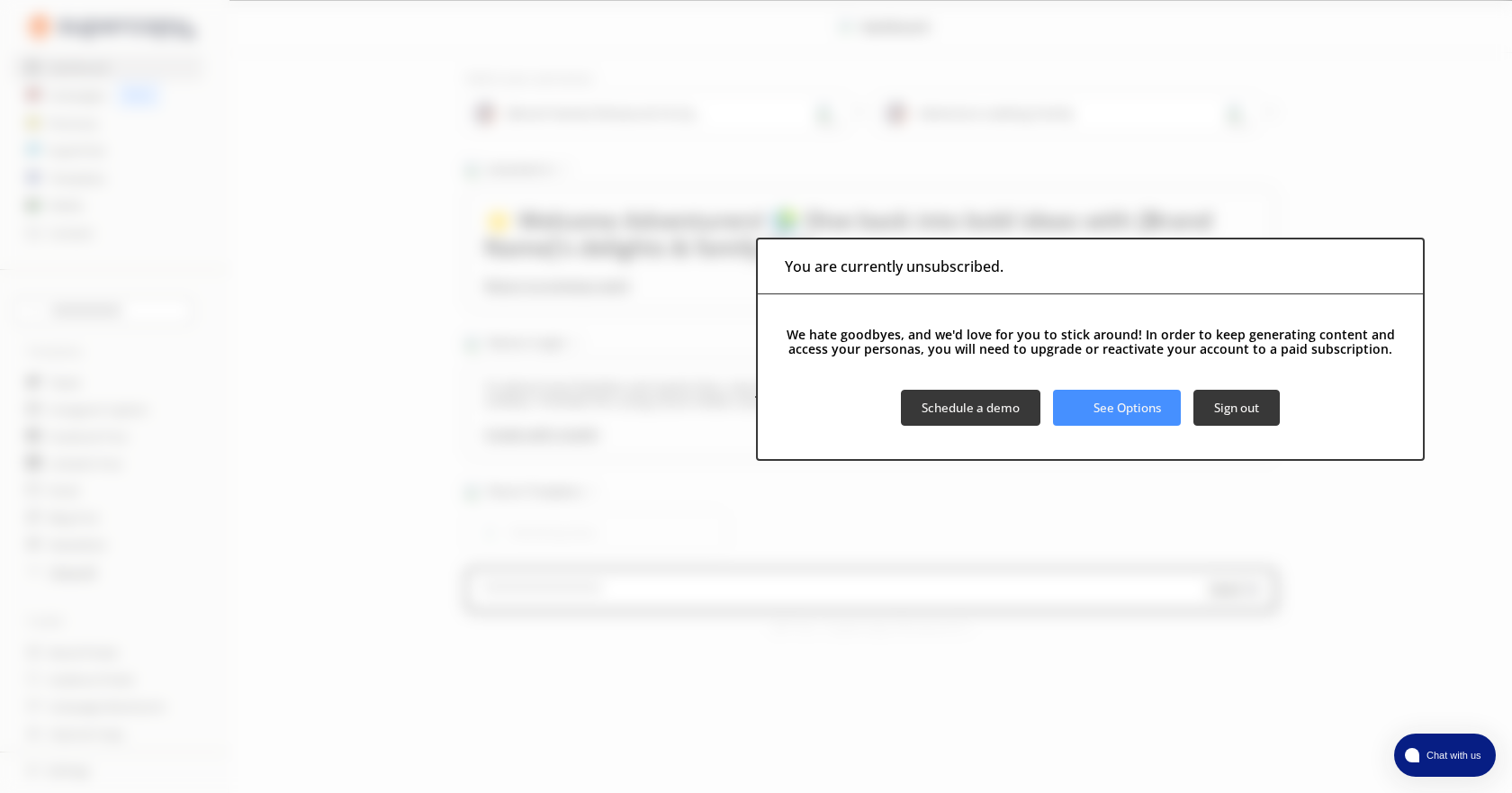 click on "You are currently unsubscribed. We hate goodbyes, and we'd love for you to stick around! In order to keep generating content and access your personas, you will need to upgrade or reactivate your account to a paid subscription. Schedule a demo         See Options         Sign out" at bounding box center [756, 396] 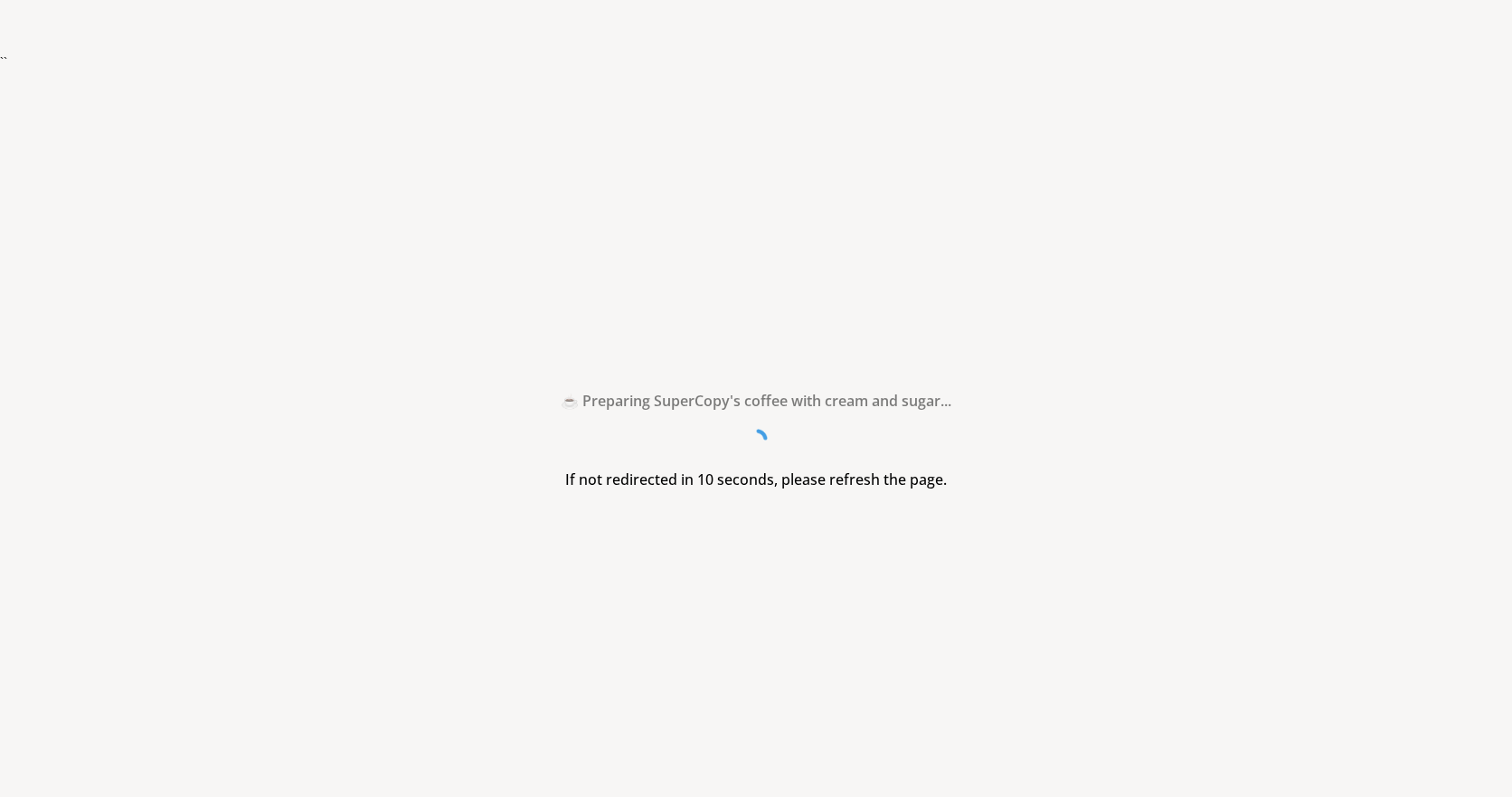 scroll, scrollTop: 0, scrollLeft: 0, axis: both 